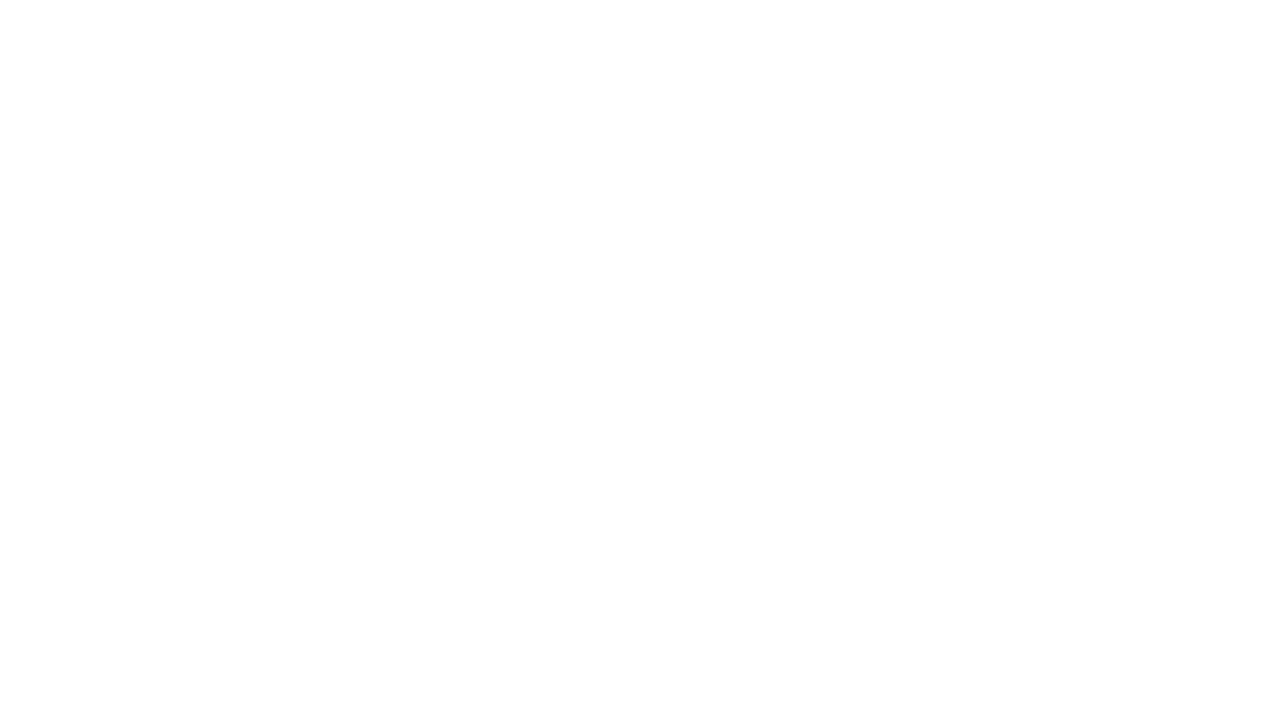 scroll, scrollTop: 0, scrollLeft: 0, axis: both 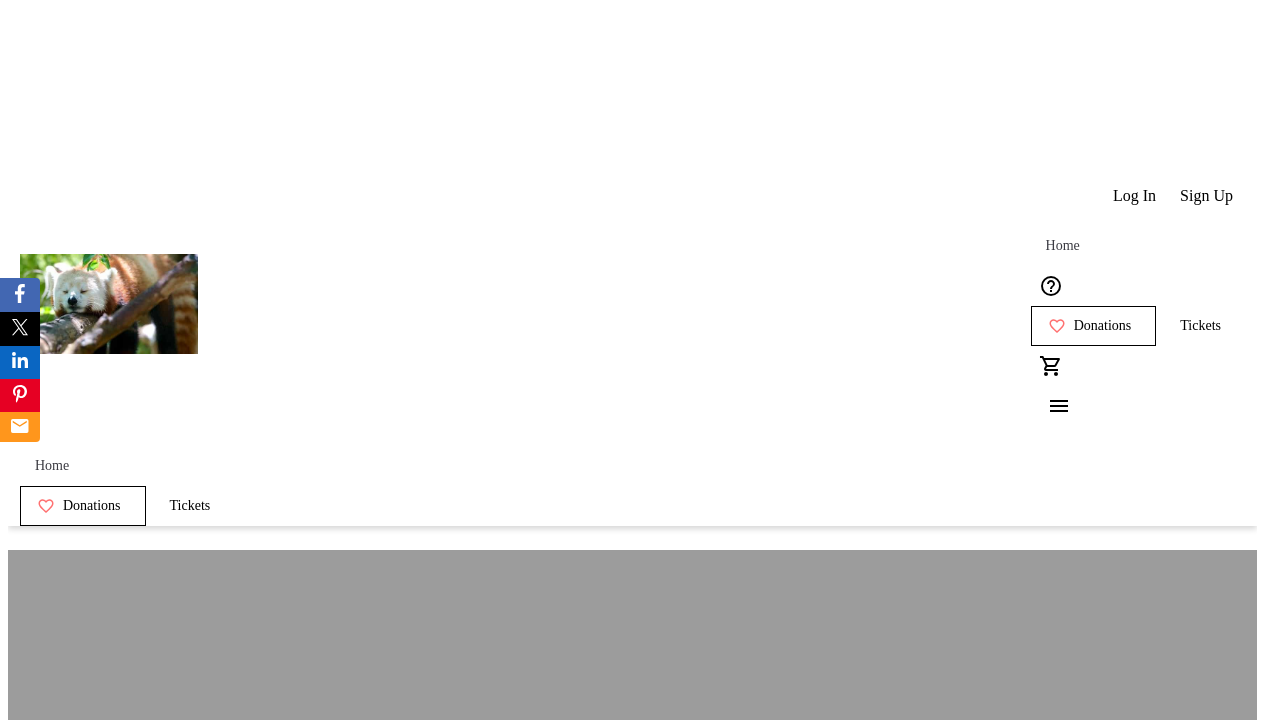 click on "Tickets" 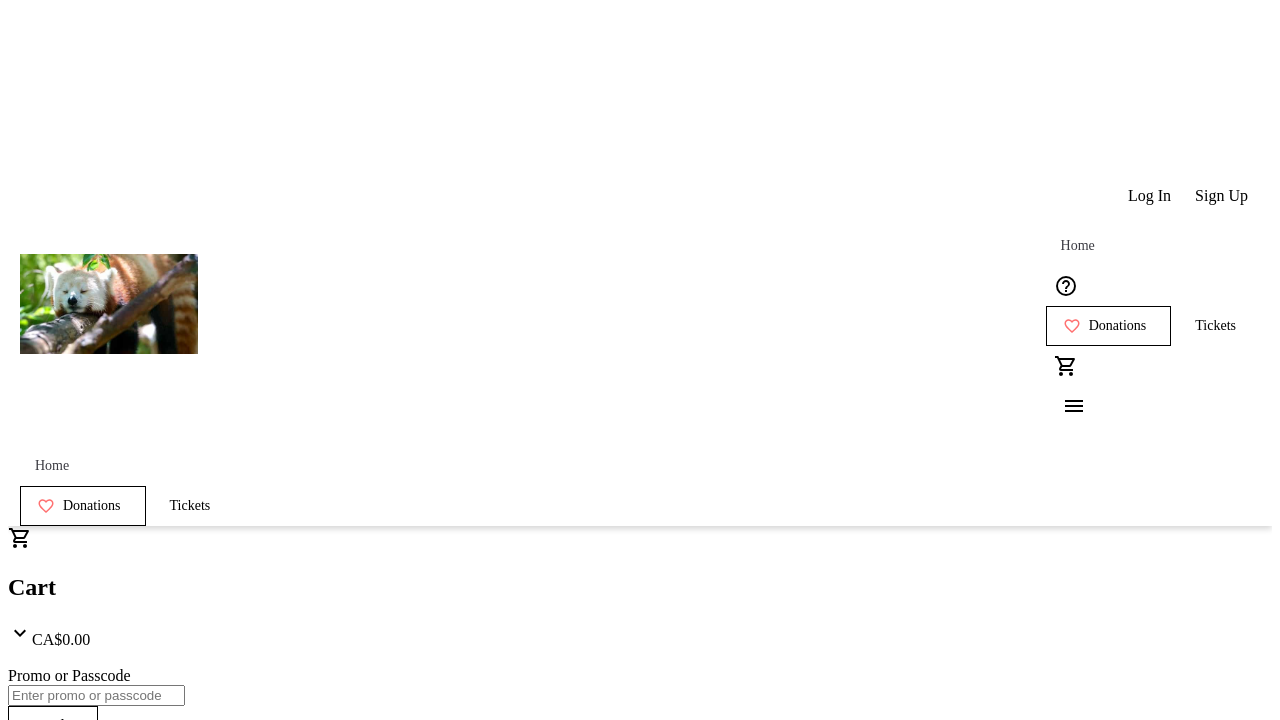 click 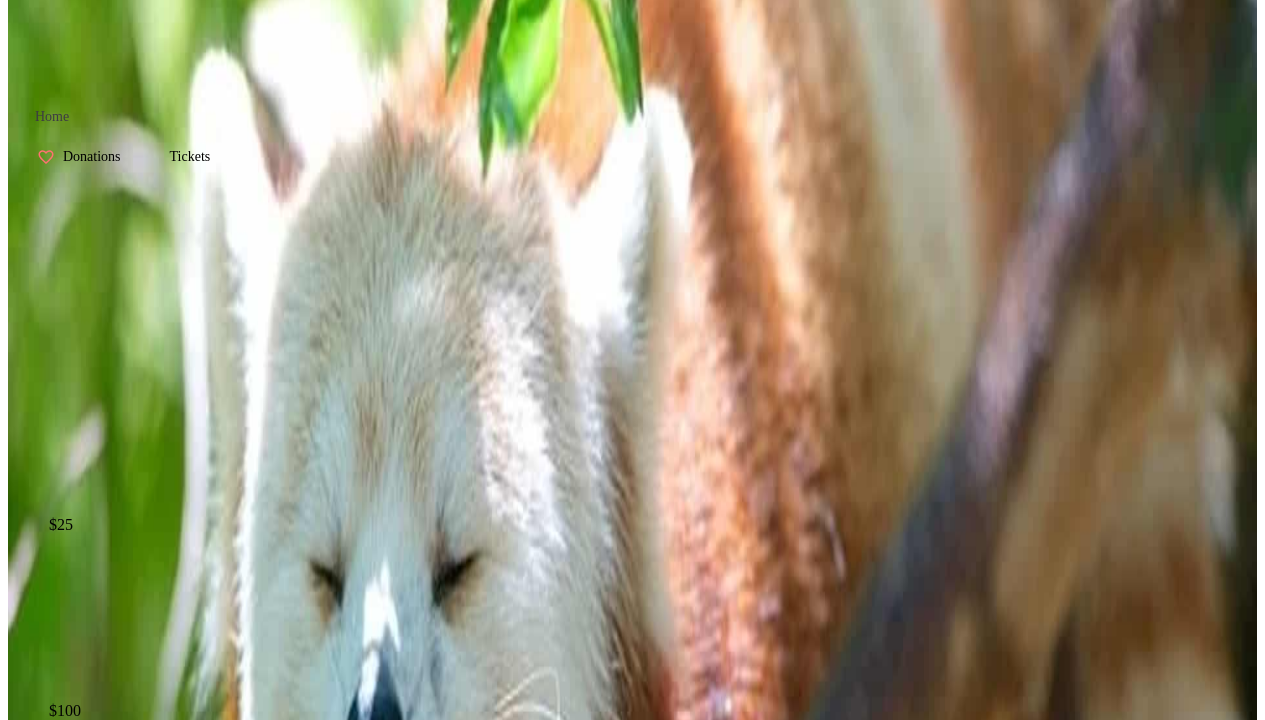 scroll, scrollTop: 408, scrollLeft: 0, axis: vertical 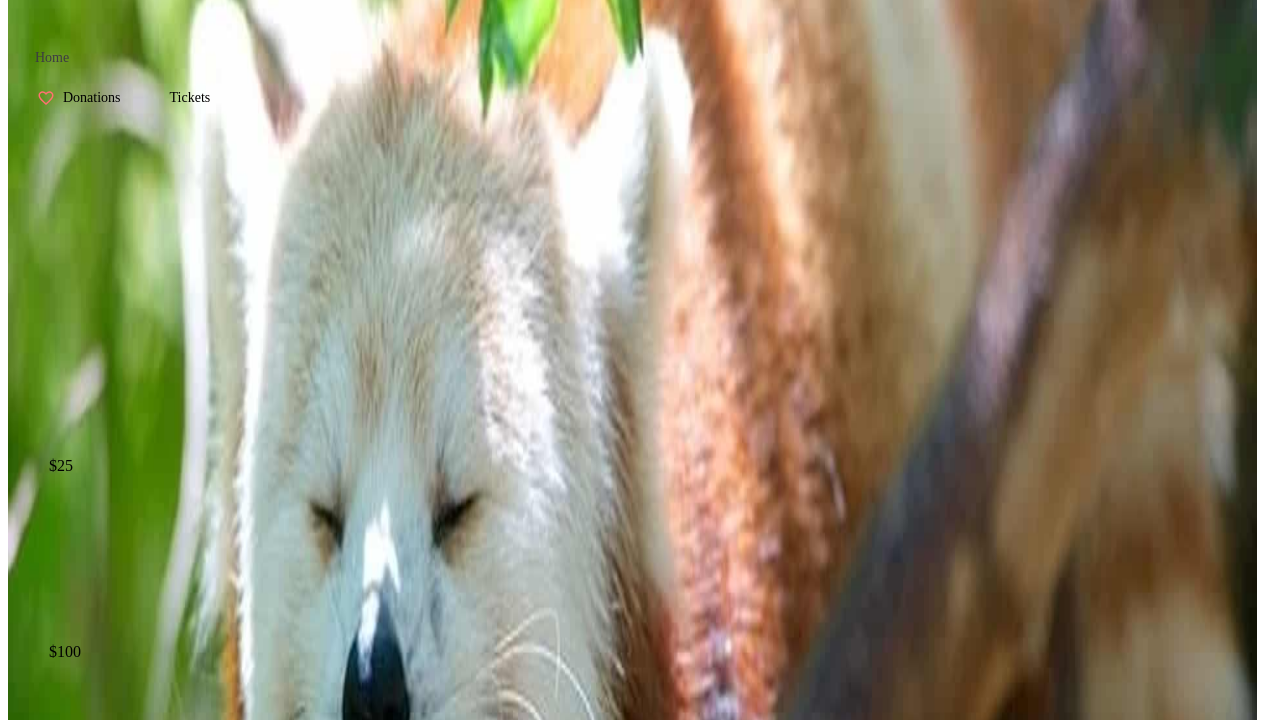 click on "Continue" 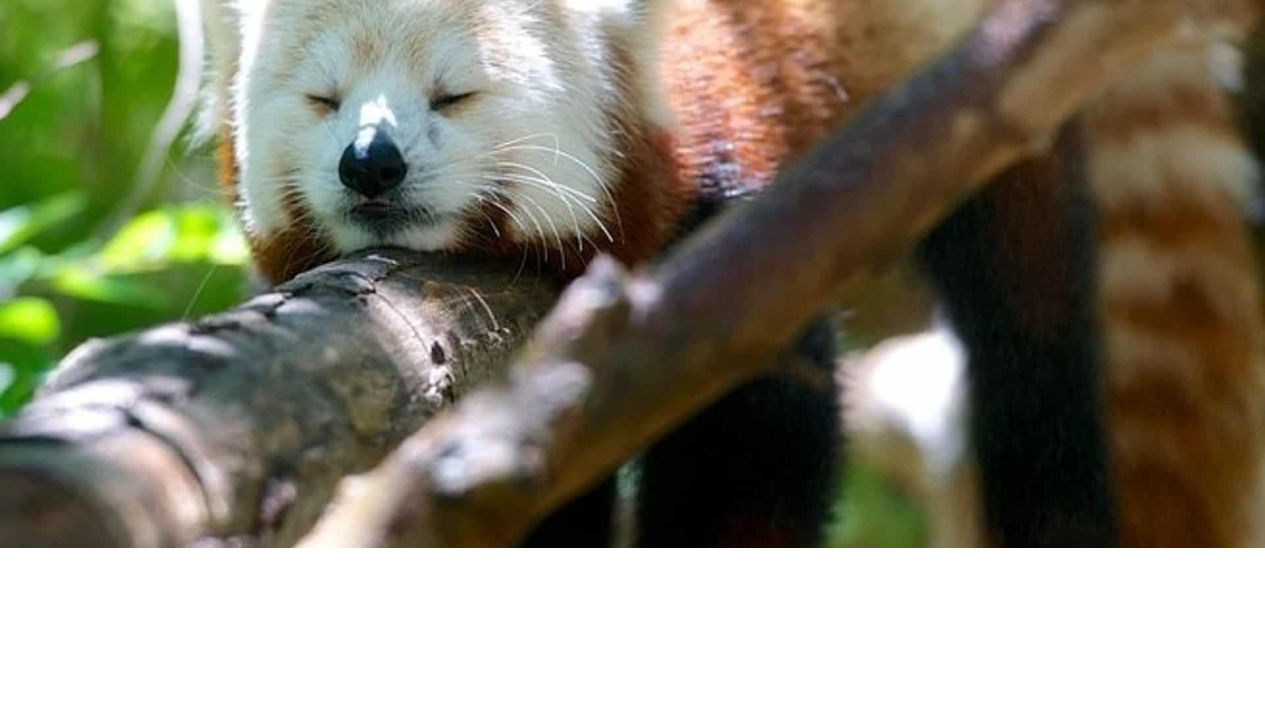 scroll, scrollTop: 0, scrollLeft: 0, axis: both 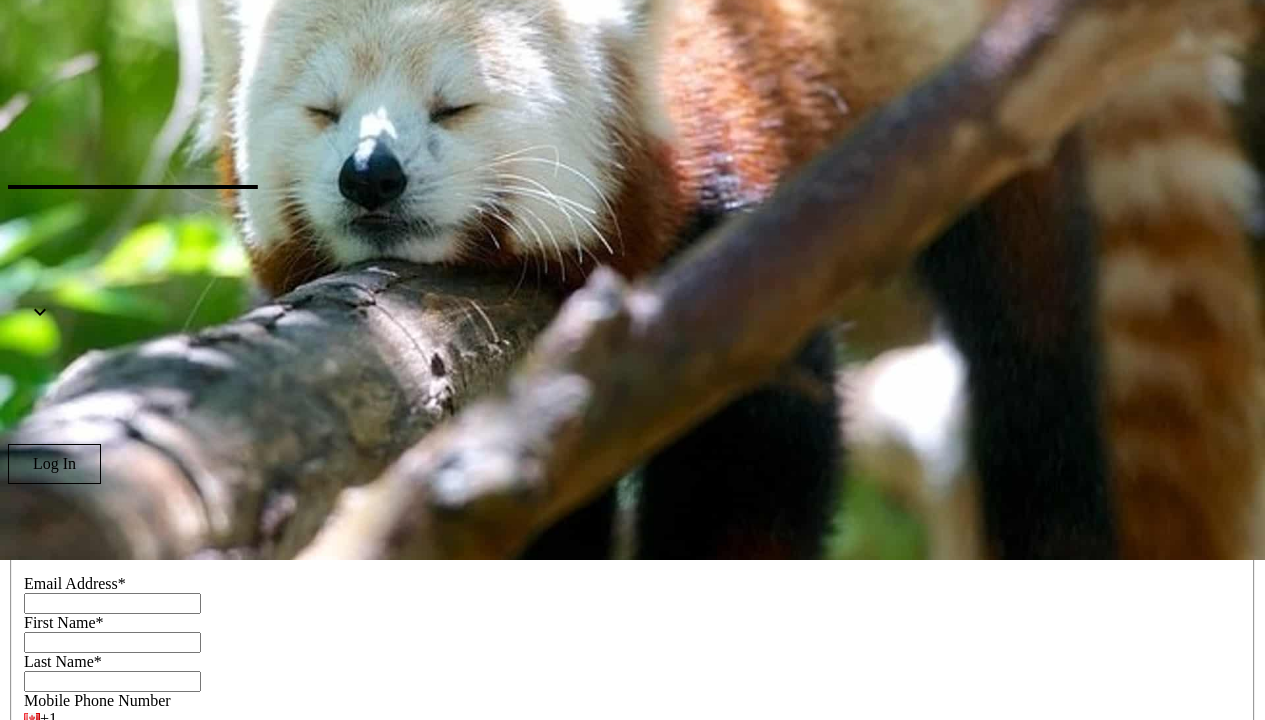 click on "Email Address*" at bounding box center (112, 603) 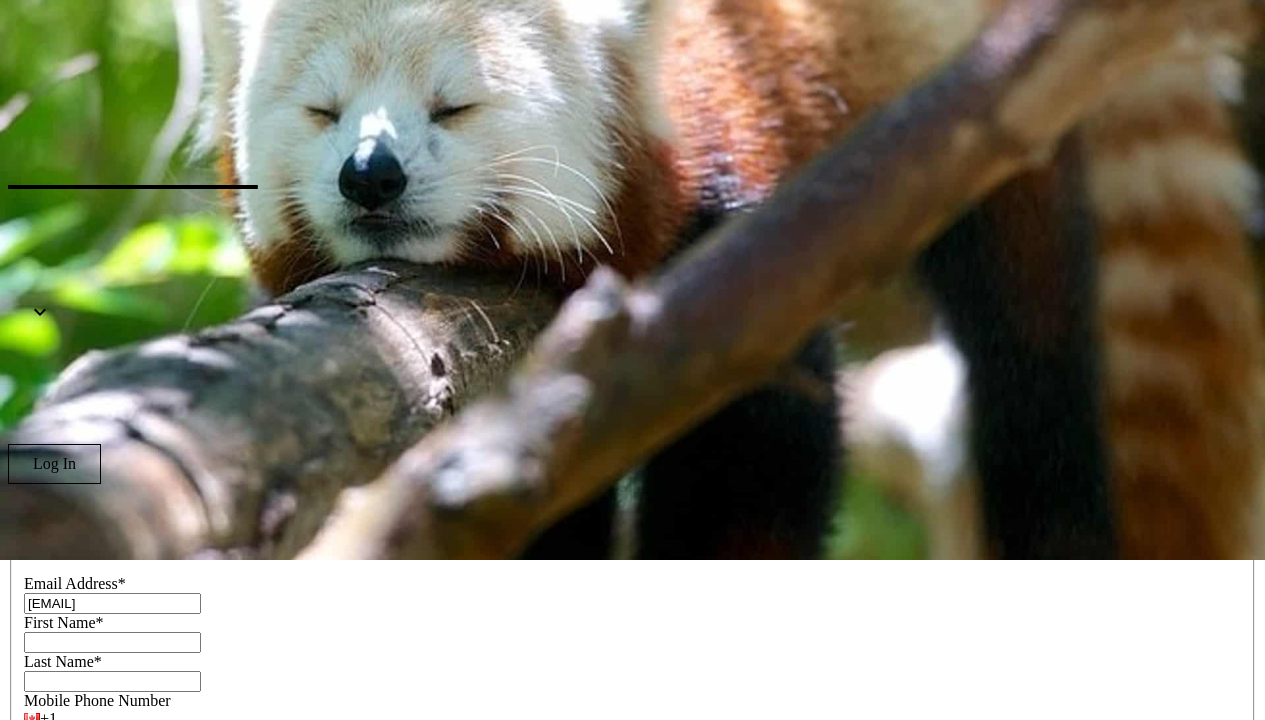type on "[EMAIL]" 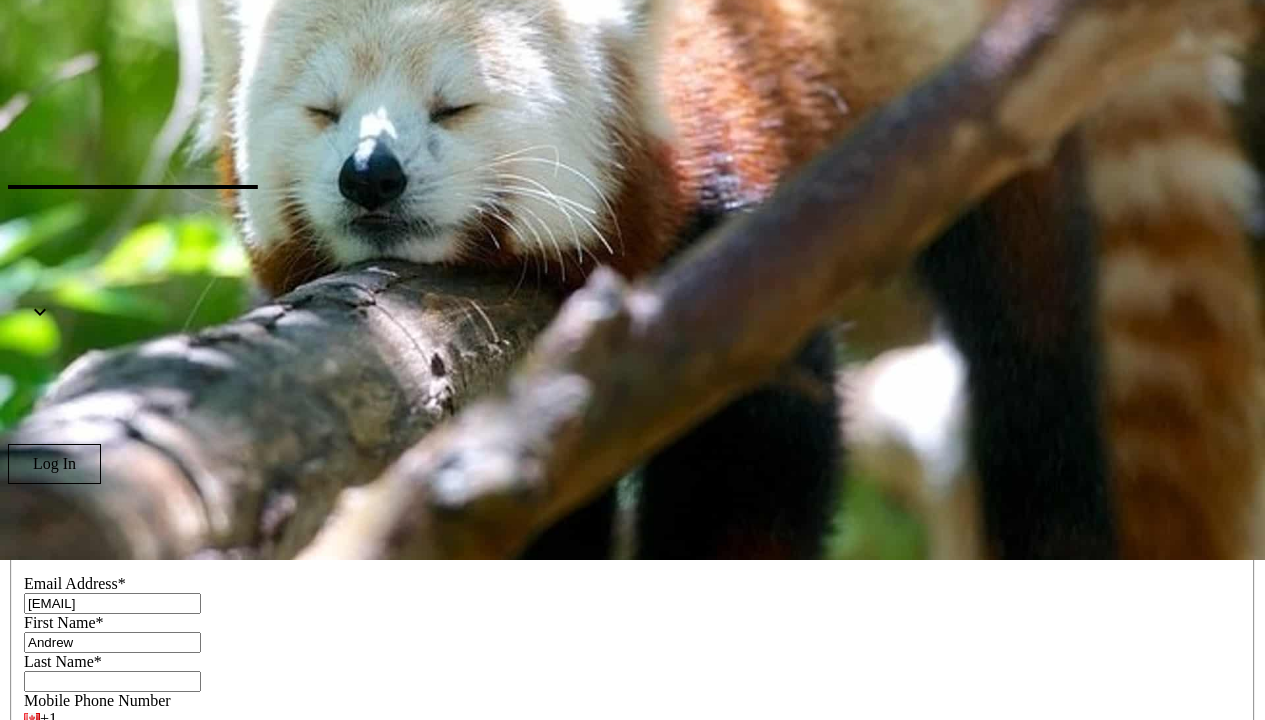 type on "Andrew" 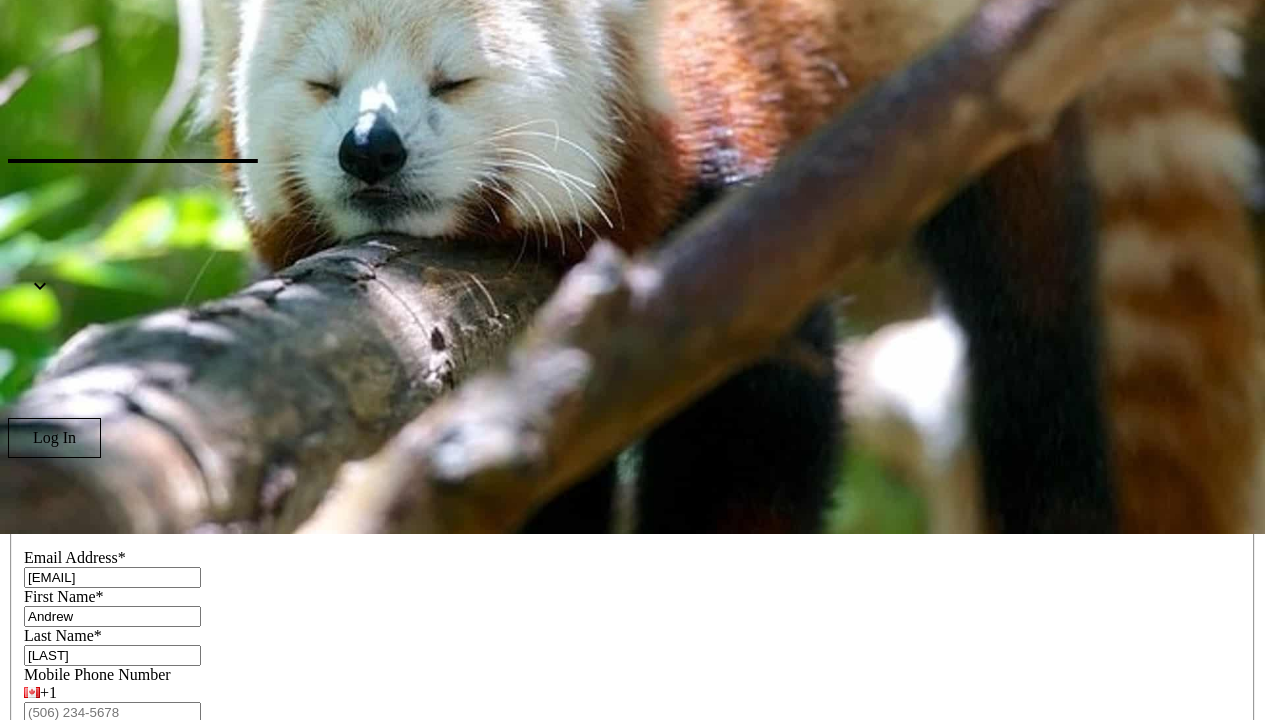 scroll, scrollTop: 199, scrollLeft: 0, axis: vertical 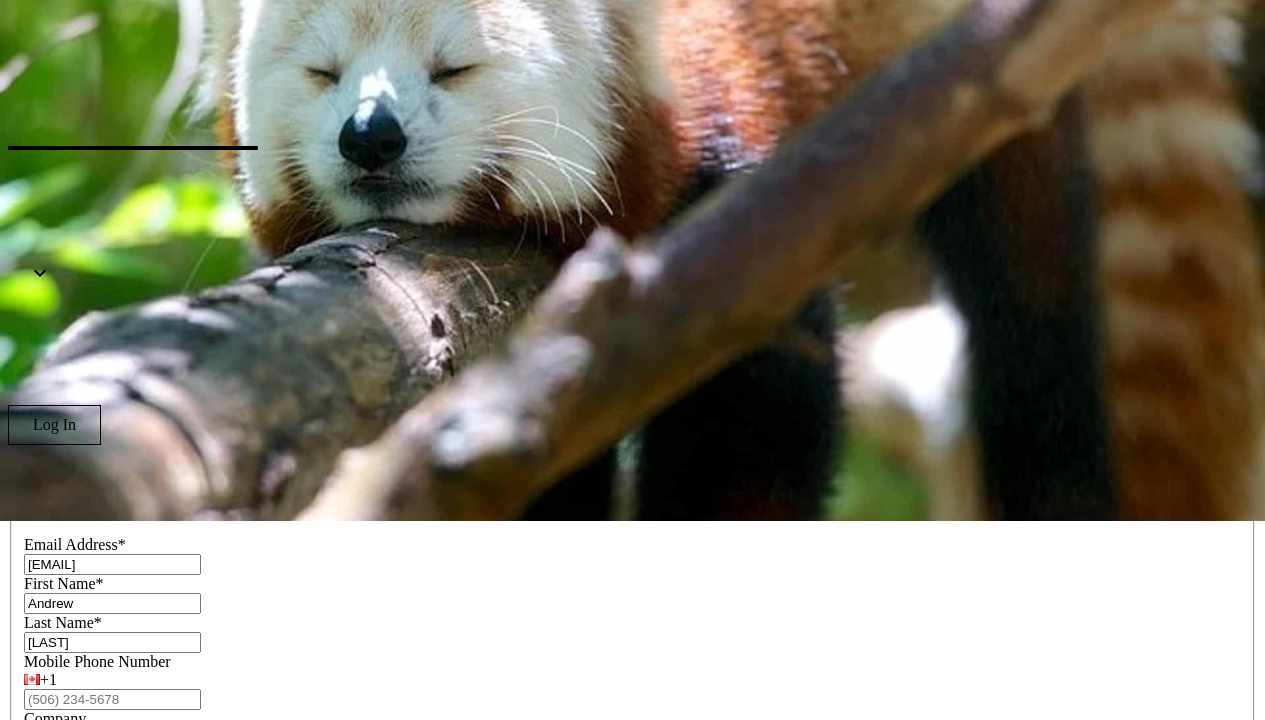 click on "Continue" 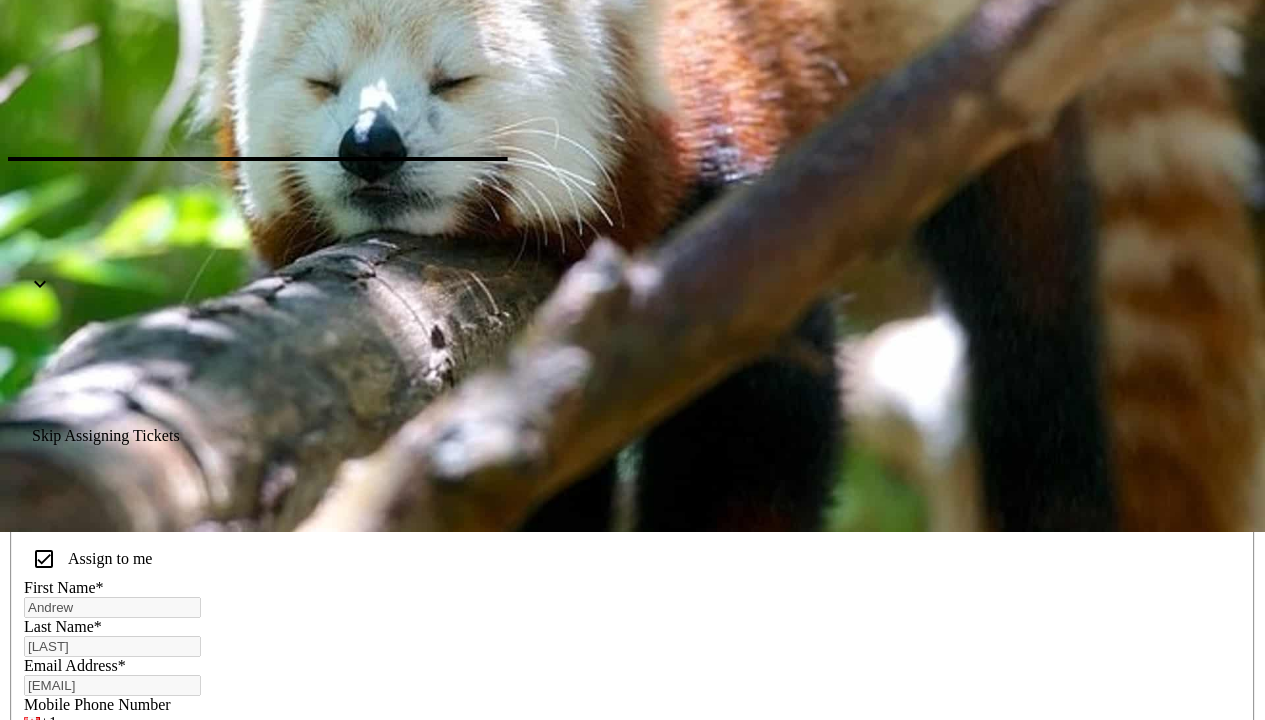 scroll, scrollTop: 225, scrollLeft: 0, axis: vertical 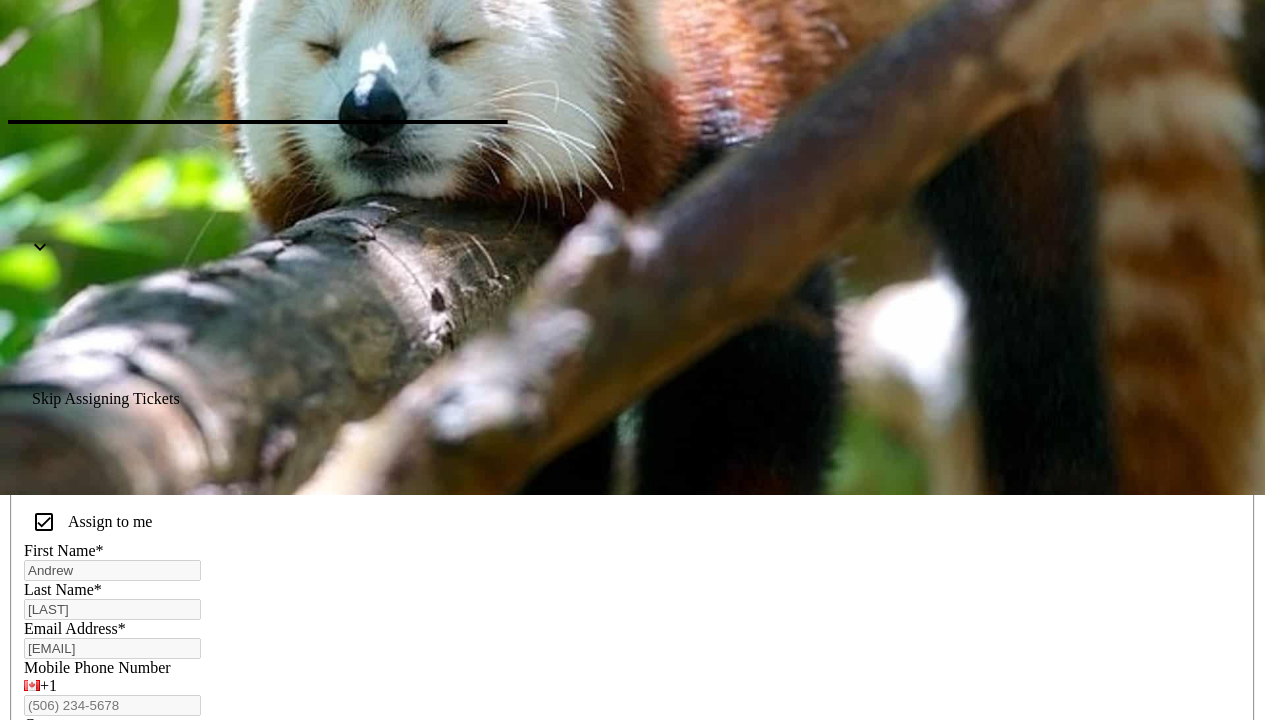 click on "Continue" 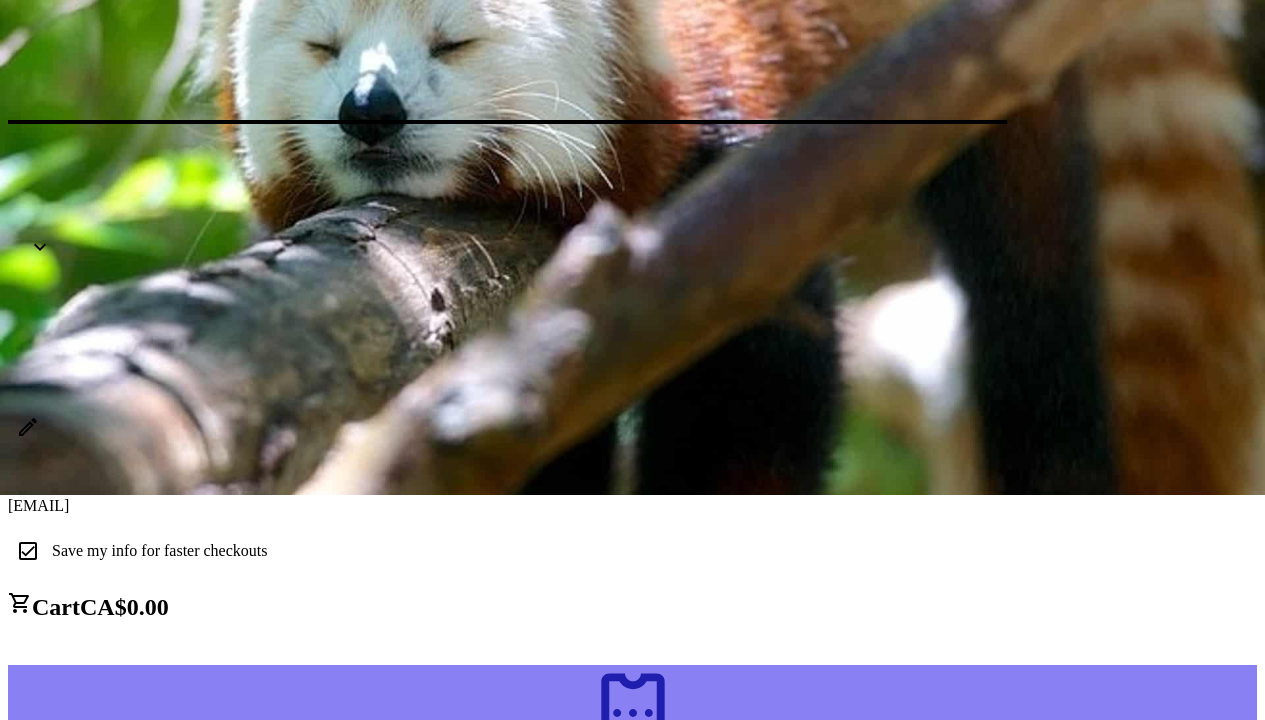 scroll, scrollTop: 0, scrollLeft: 0, axis: both 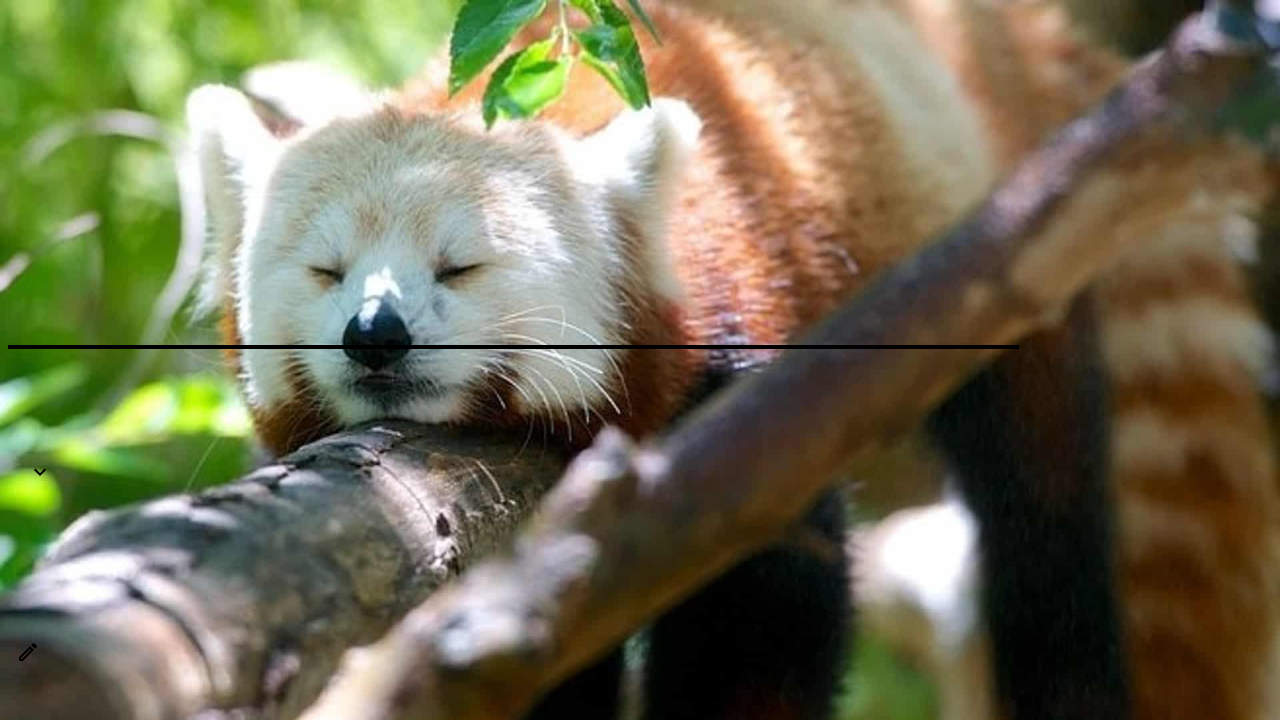 click on "Complete Purchase" 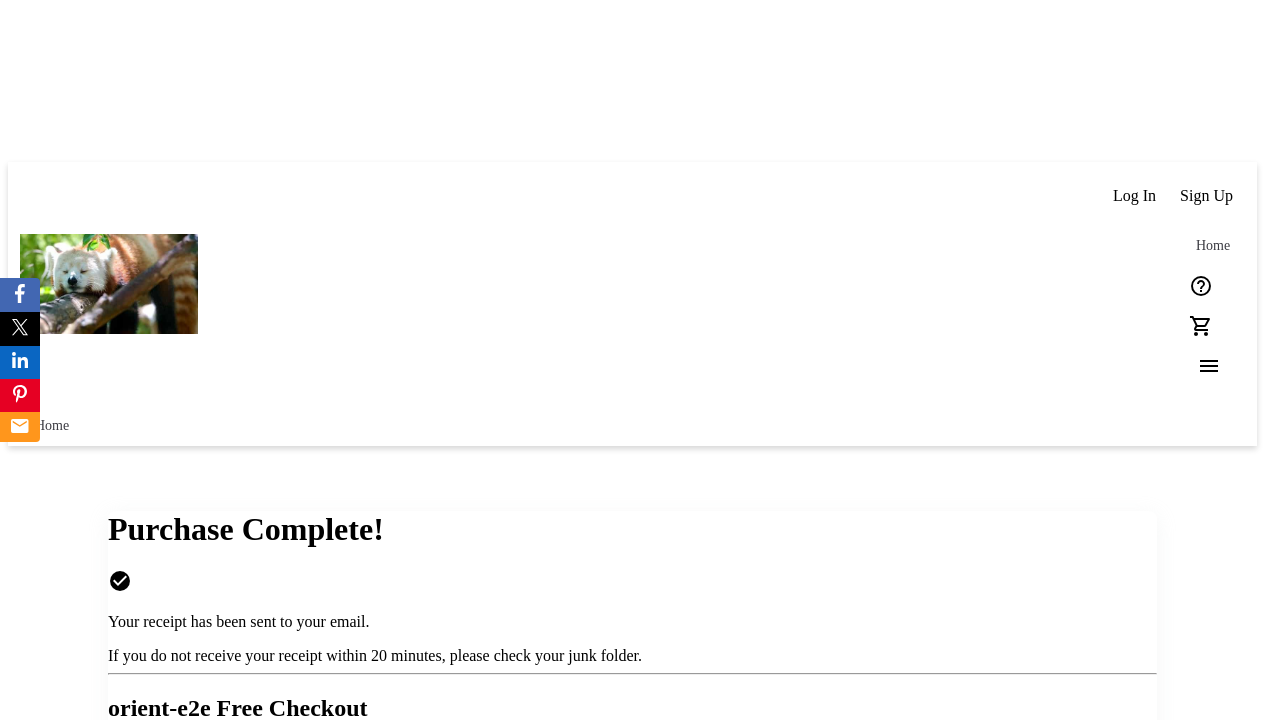 click on "Purchase Complete!" 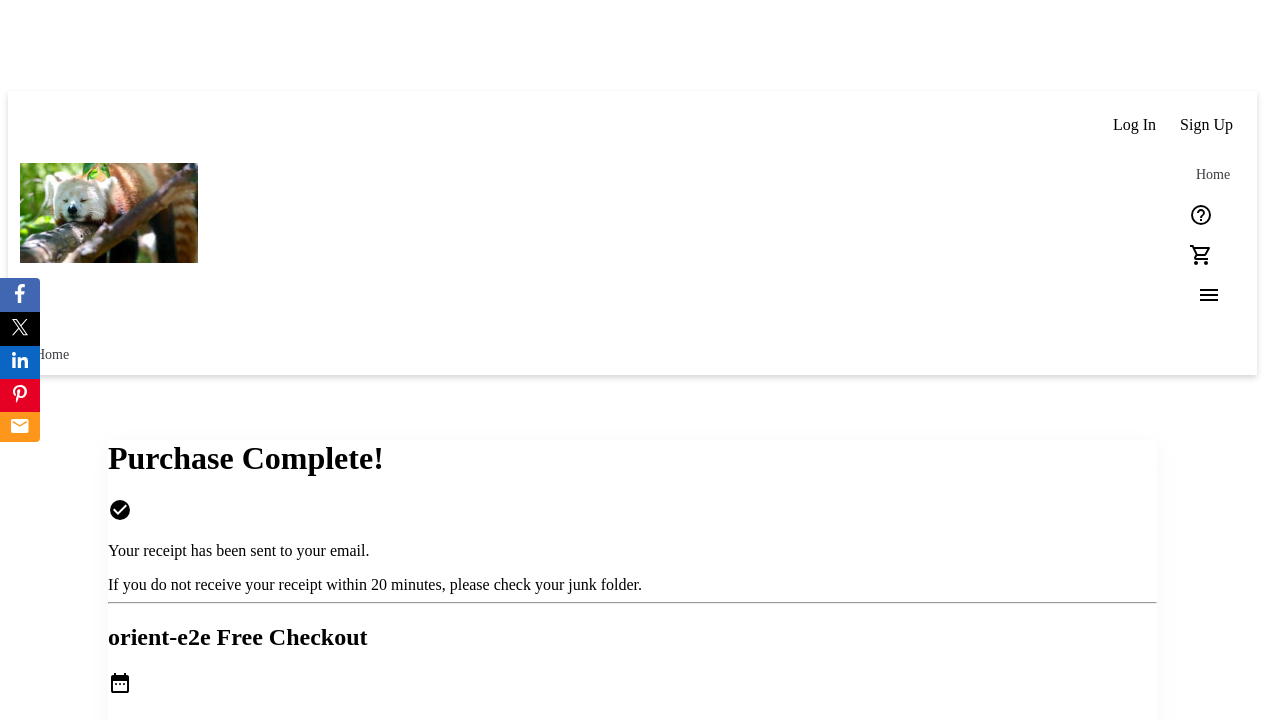 scroll, scrollTop: 0, scrollLeft: 0, axis: both 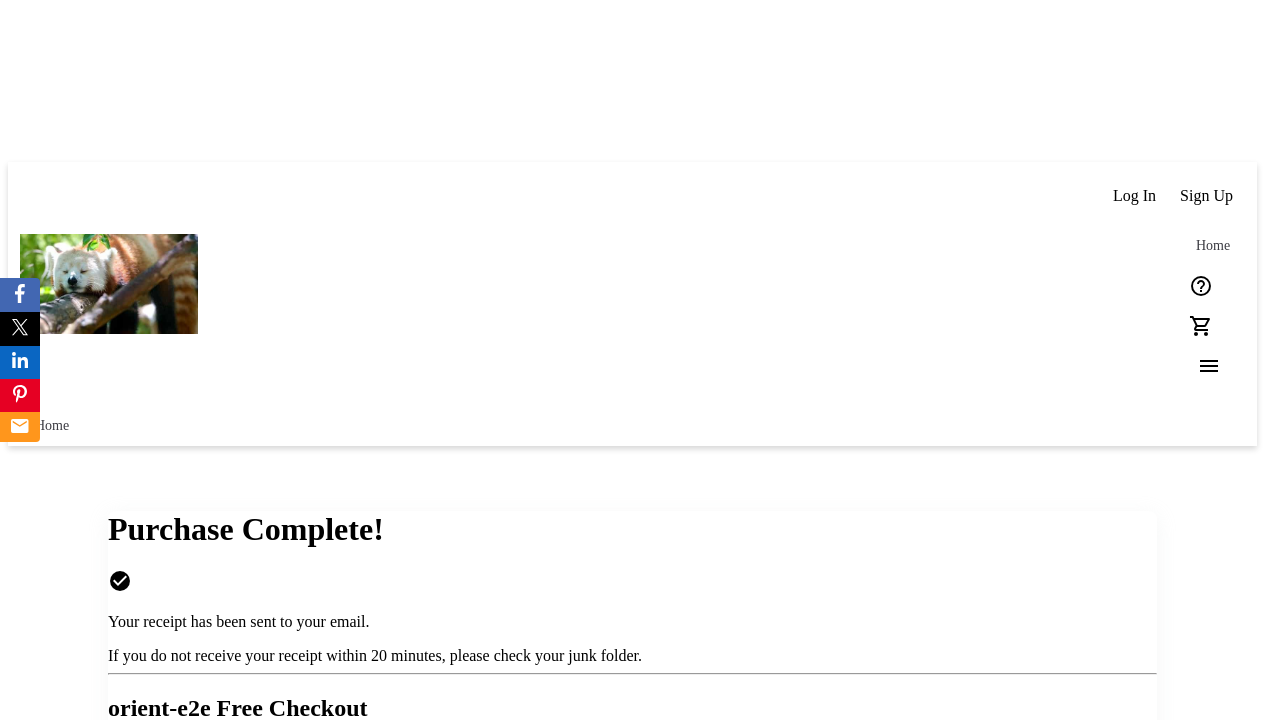 click at bounding box center [632, 360] 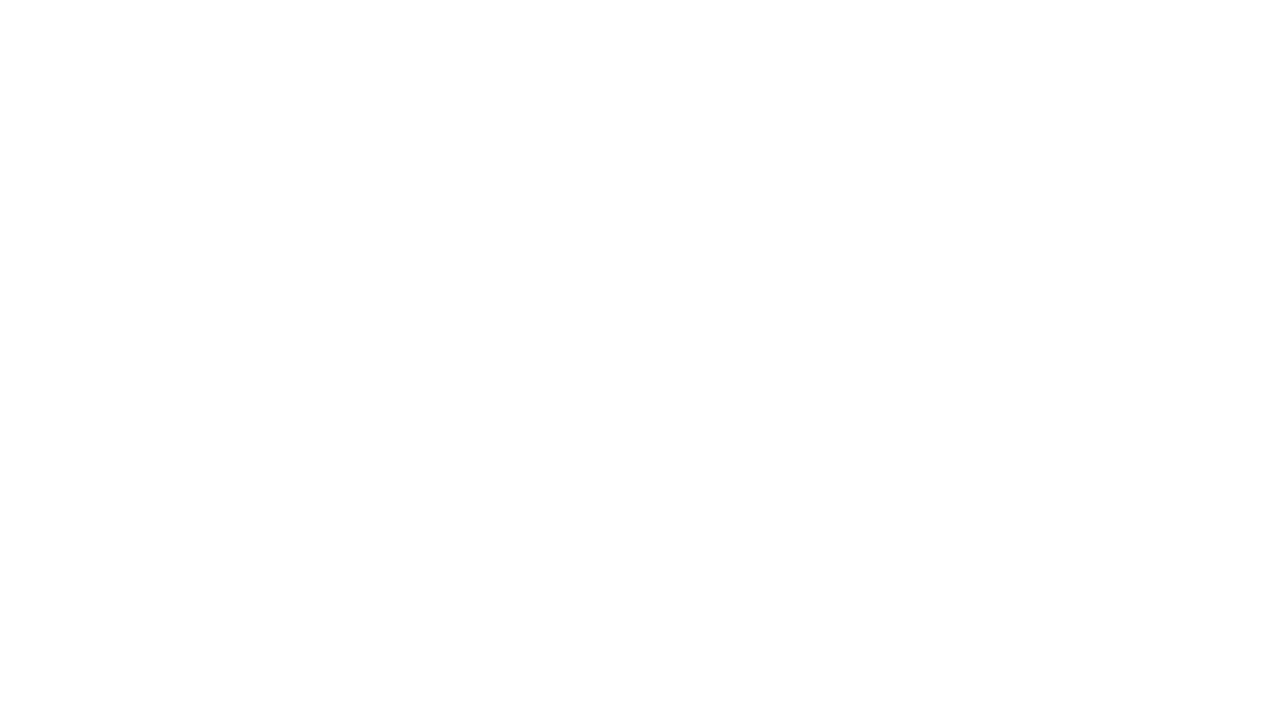 scroll, scrollTop: 0, scrollLeft: 0, axis: both 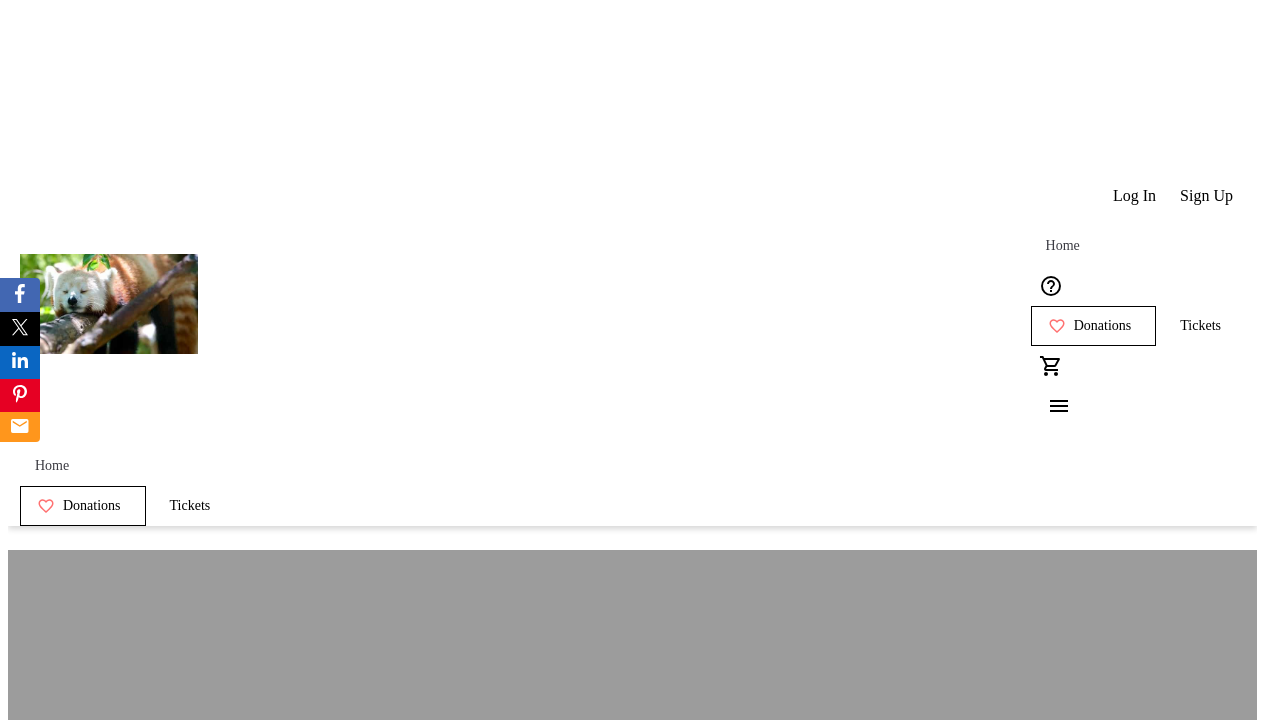 click on "Tickets" 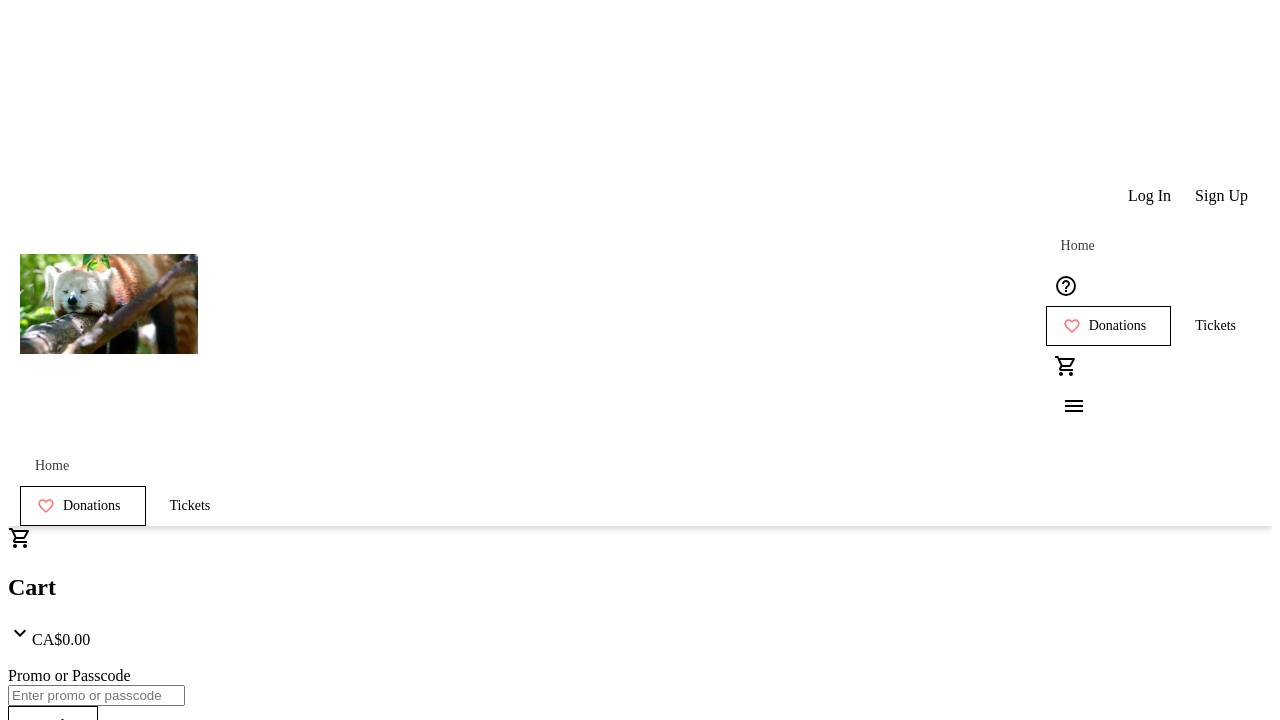 click at bounding box center [640, 360] 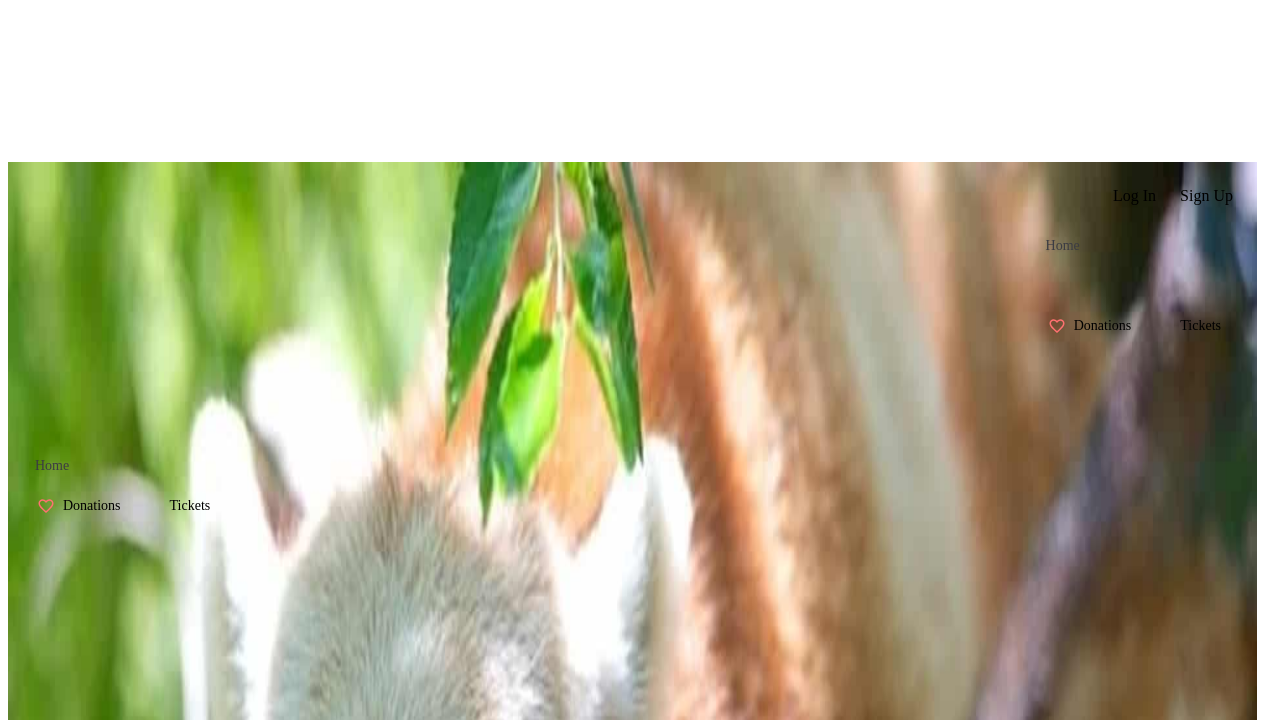 click on "Continue" 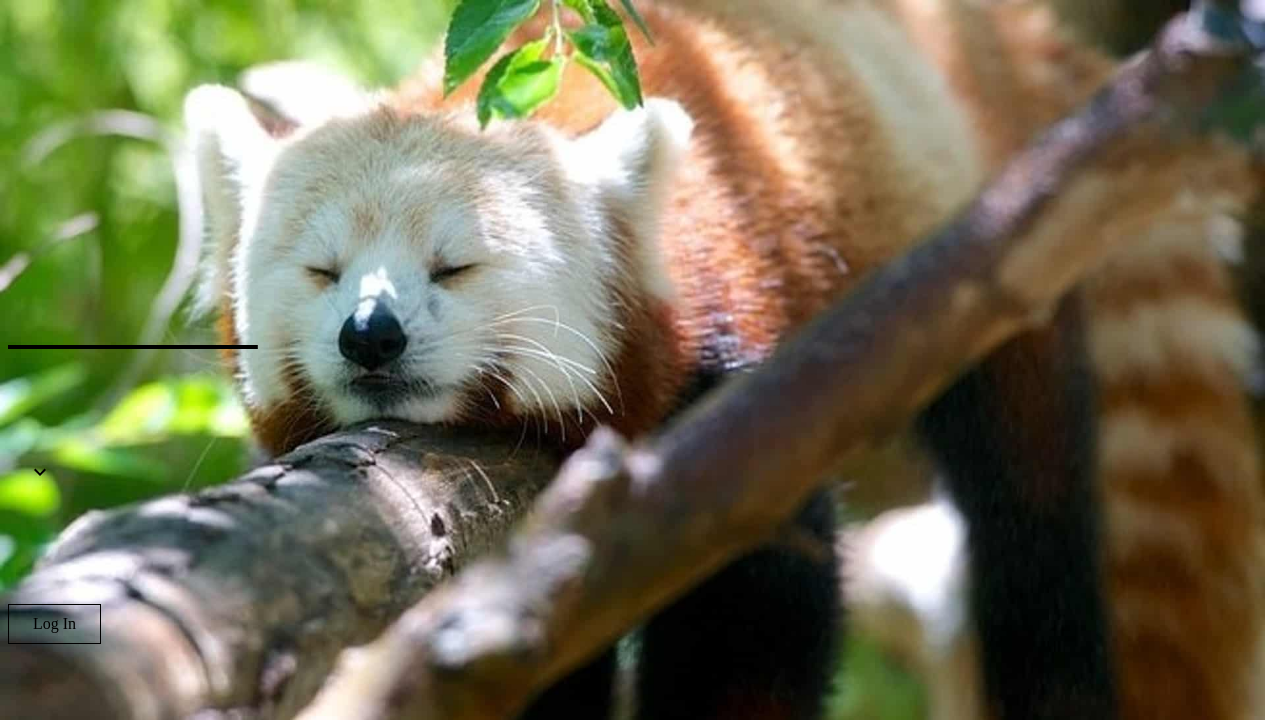 click at bounding box center (632, 360) 